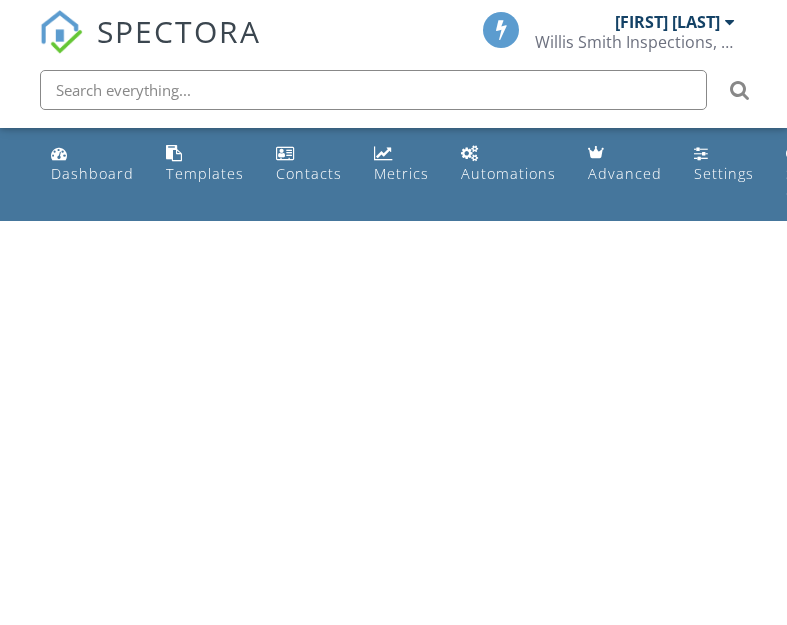 scroll, scrollTop: 0, scrollLeft: 0, axis: both 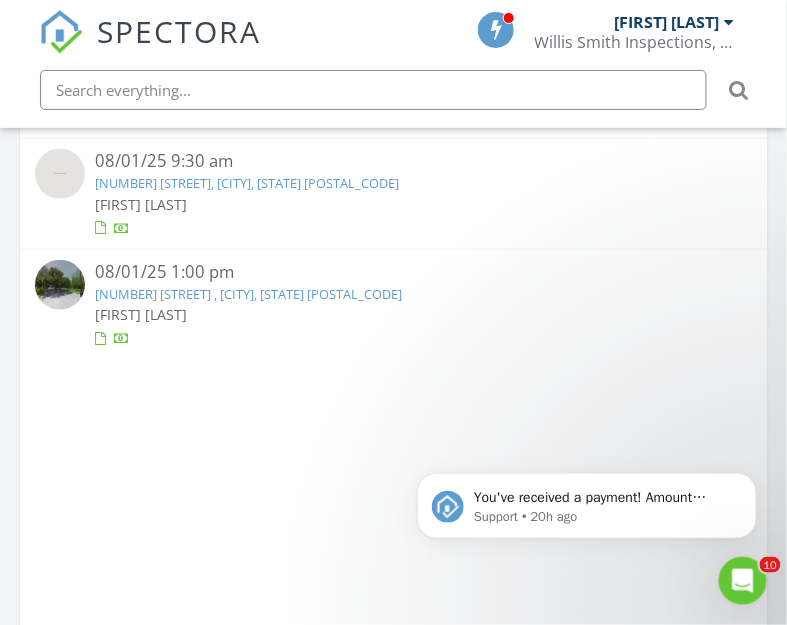 click on "286 E Lakeshore Dr , Sunrise Beach Village, TX 78643" at bounding box center (248, 294) 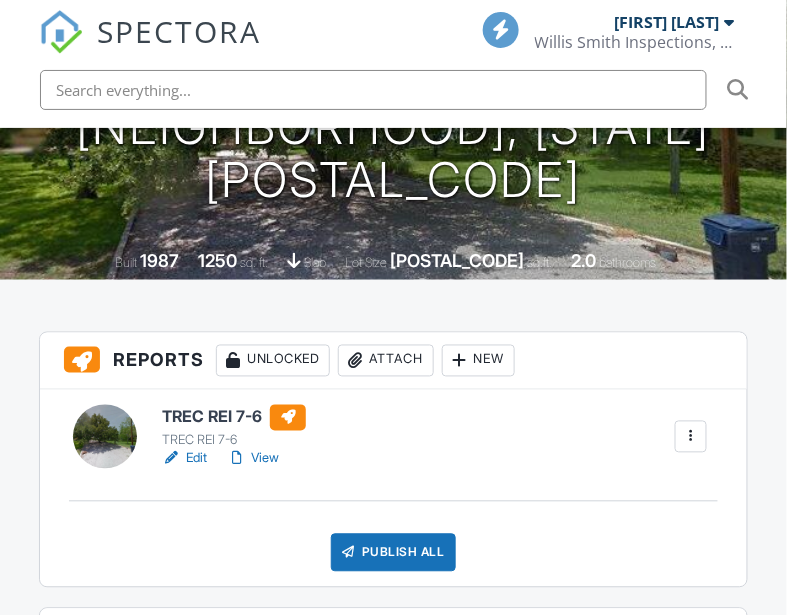 scroll, scrollTop: 400, scrollLeft: 0, axis: vertical 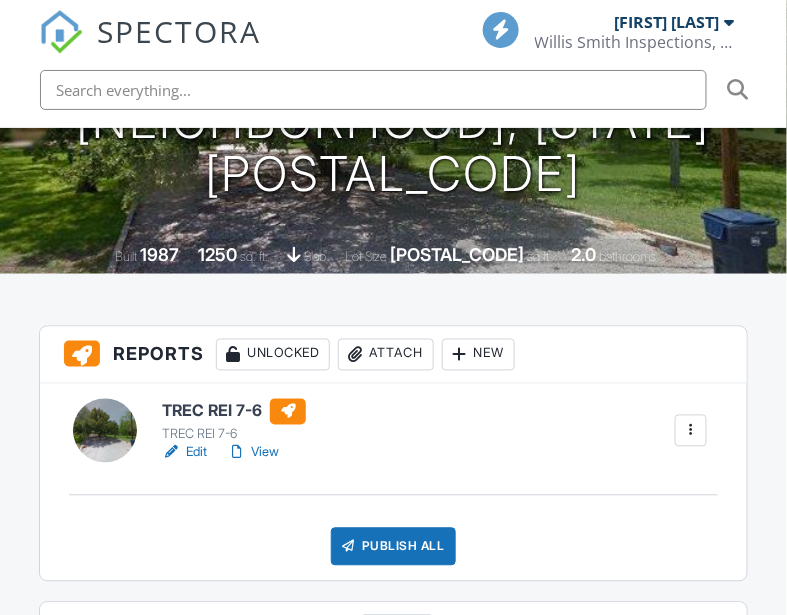 click at bounding box center (691, 431) 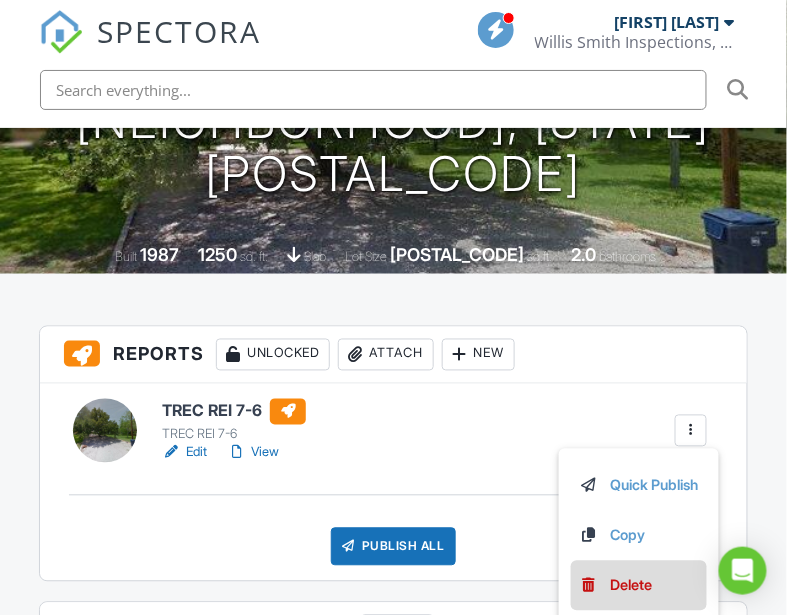 click on "Delete" at bounding box center [639, 586] 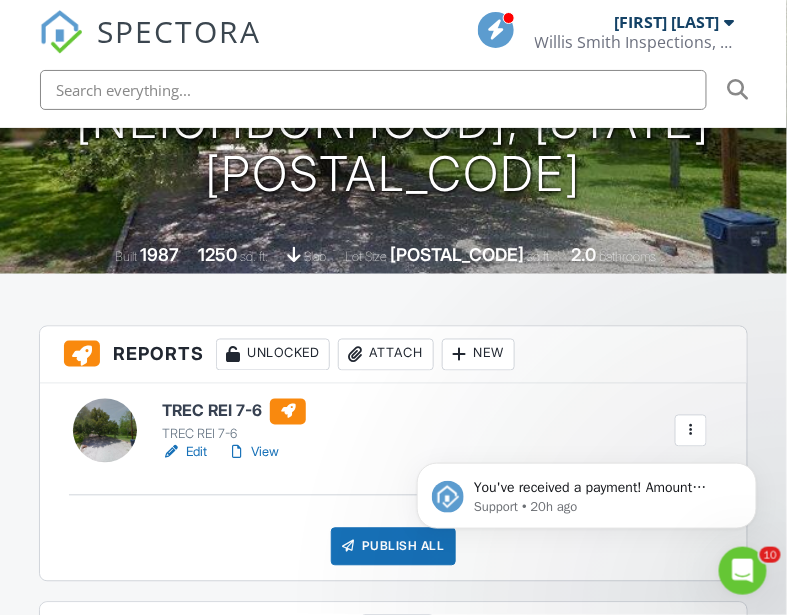 scroll, scrollTop: 0, scrollLeft: 0, axis: both 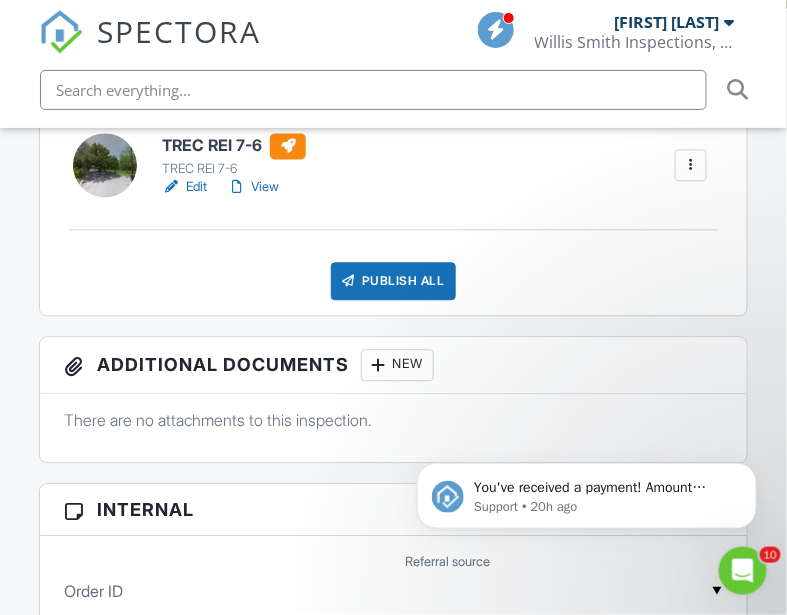 click at bounding box center [691, 165] 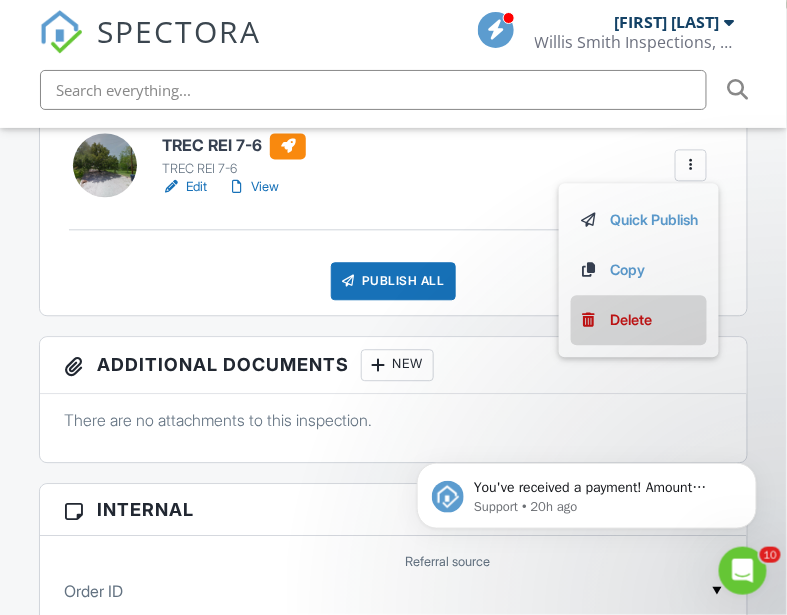 click on "Delete" at bounding box center (632, 320) 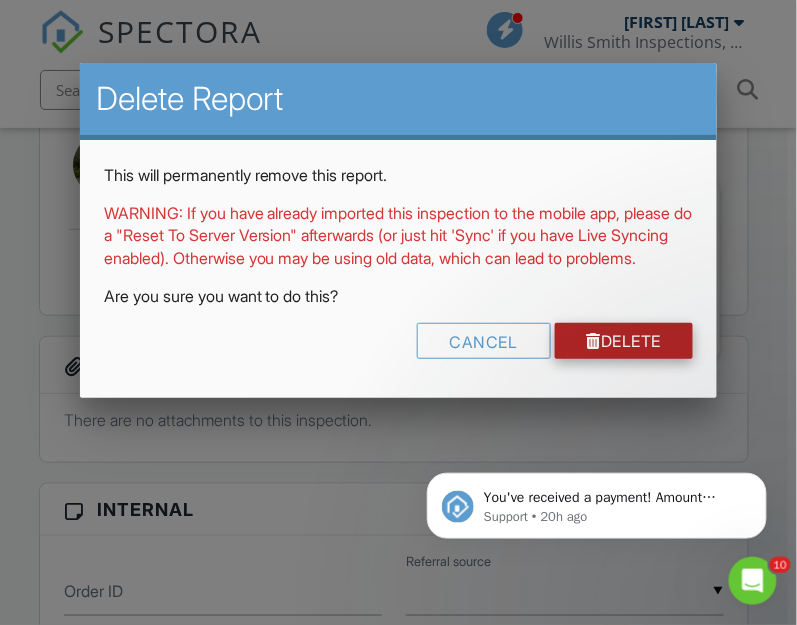 click on "Delete" at bounding box center [624, 341] 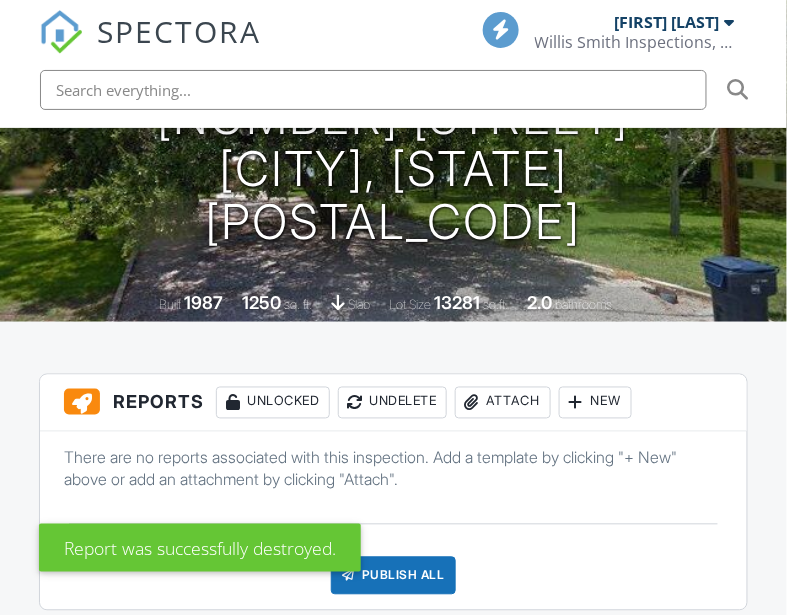 scroll, scrollTop: 666, scrollLeft: 0, axis: vertical 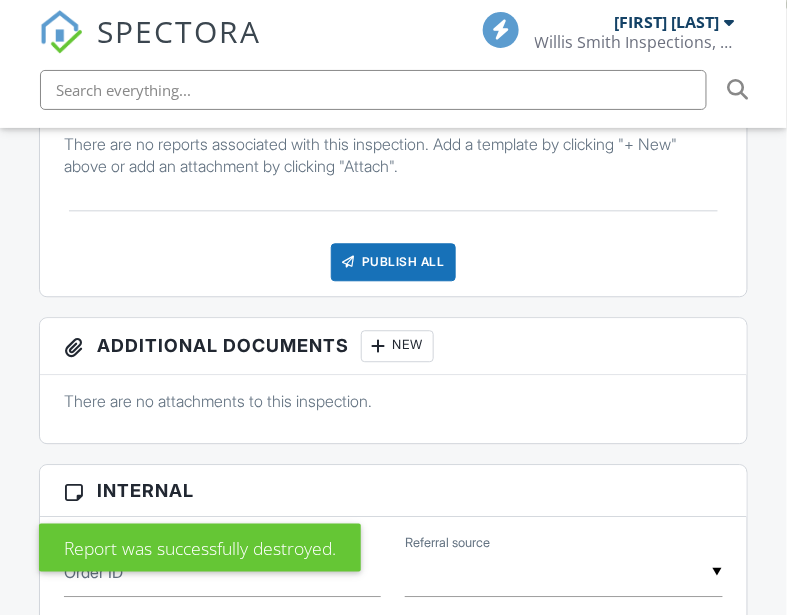 click on "Publish All" at bounding box center [393, 262] 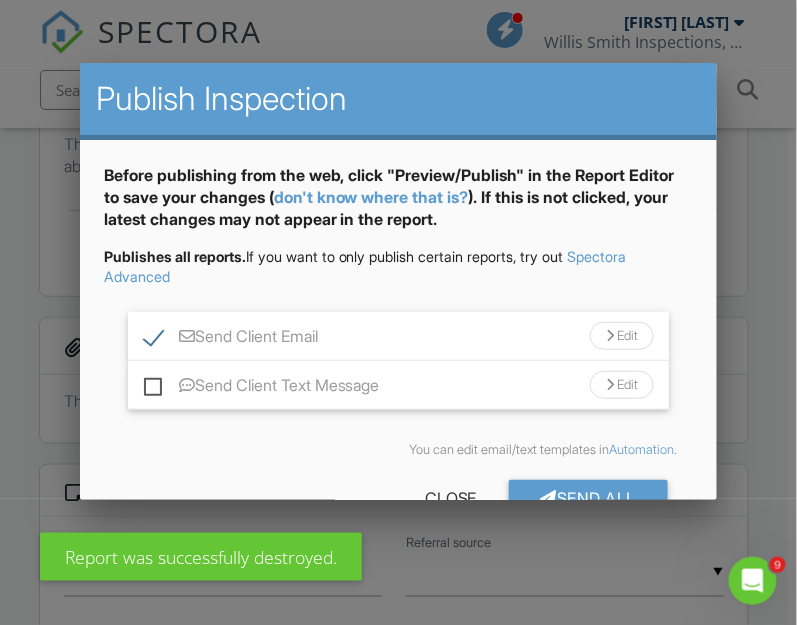 scroll, scrollTop: 0, scrollLeft: 0, axis: both 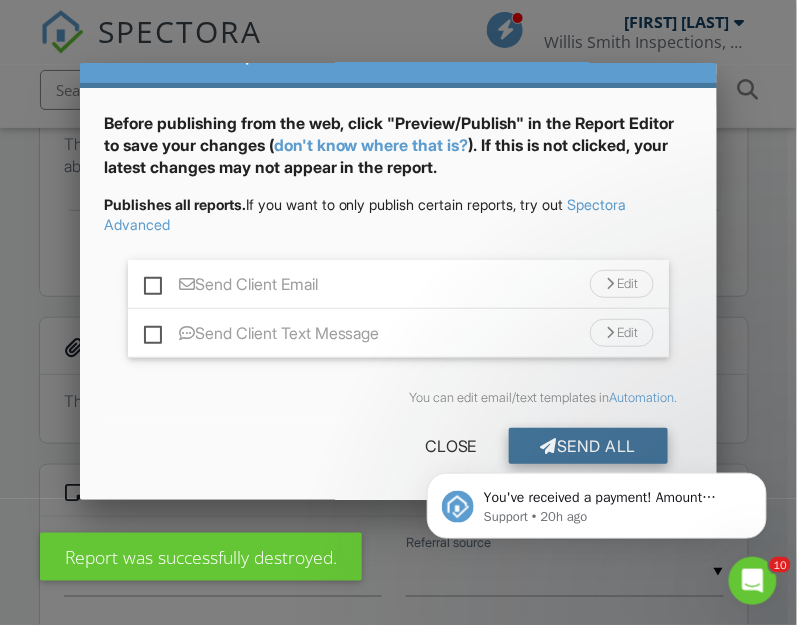 click on "You've received a payment!  Amount  $775.00  Fee  $0.00  Net  $775.00  Transaction #  pi_3RrLcqK7snlDGpRF0OL8lfaP  Inspection  401 Co Rd 144, Marble Falls, TX 78654 Payouts to your bank or debit card occur on a daily basis. Each payment usually takes two business days to process. You can view your pending payout amount here. If you have any questions reach out on our chat bubble at app.spectora.com. Support • 20h ago" at bounding box center (596, 500) 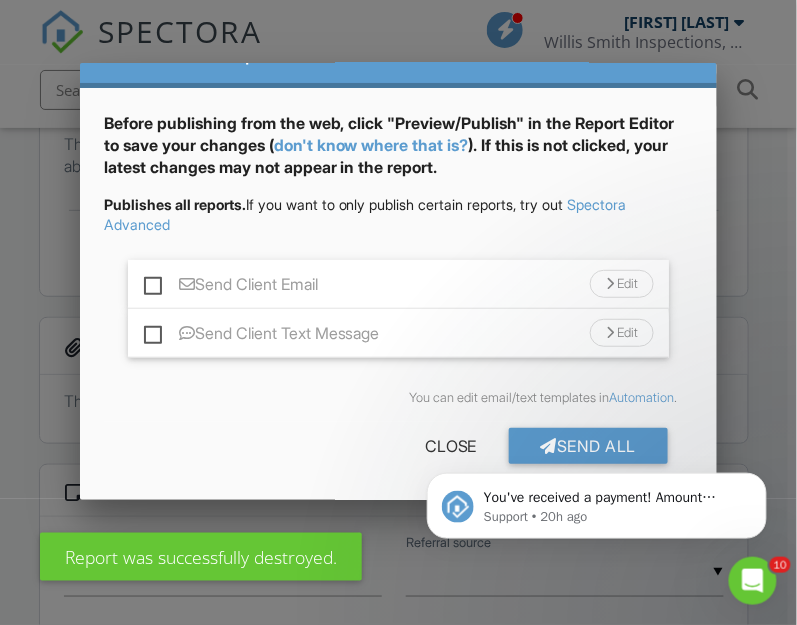 click on "You've received a payment!  Amount  $775.00  Fee  $0.00  Net  $775.00  Transaction #  pi_3RrLcqK7snlDGpRF0OL8lfaP  Inspection  401 Co Rd 144, Marble Falls, TX 78654 Payouts to your bank or debit card occur on a daily basis. Each payment usually takes two business days to process. You can view your pending payout amount here. If you have any questions reach out on our chat bubble at app.spectora.com. Support • 20h ago" at bounding box center (596, 500) 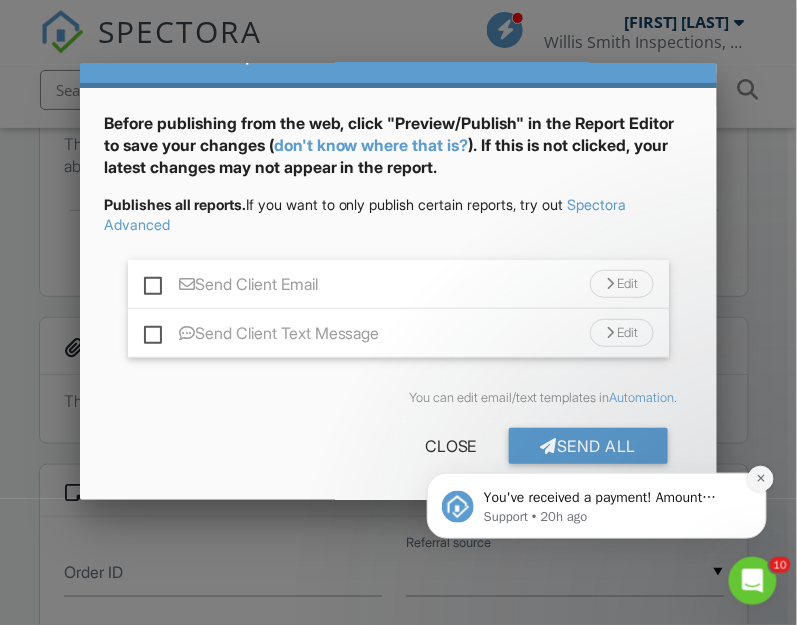 click 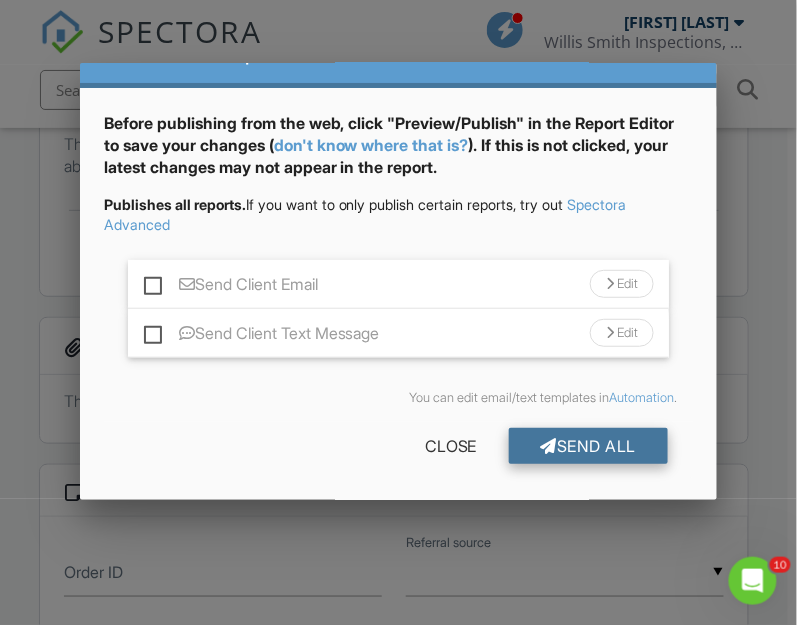 click on "Send All" at bounding box center (589, 446) 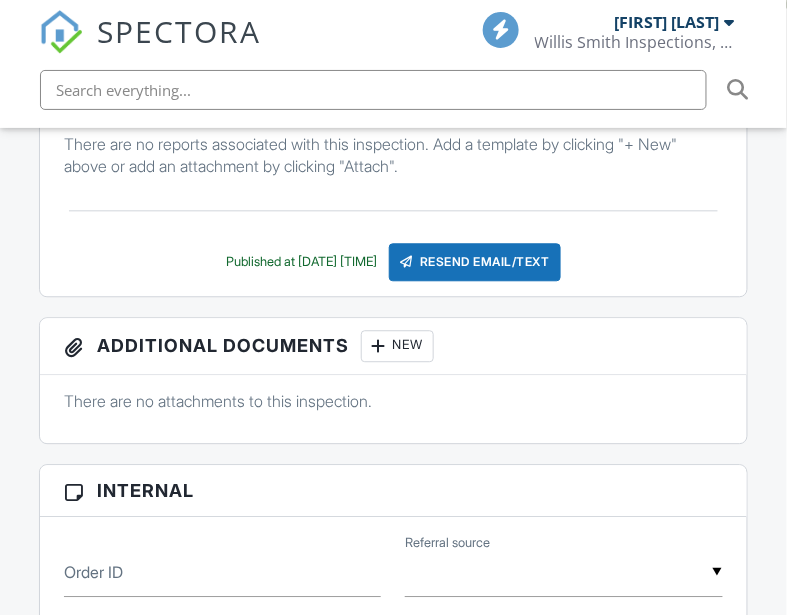 scroll, scrollTop: 1684, scrollLeft: 0, axis: vertical 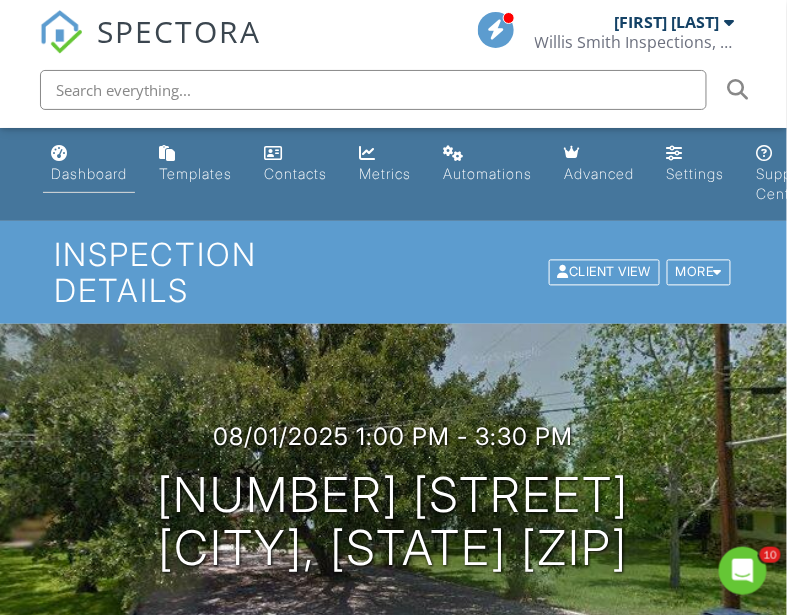 click on "Dashboard" at bounding box center [89, 173] 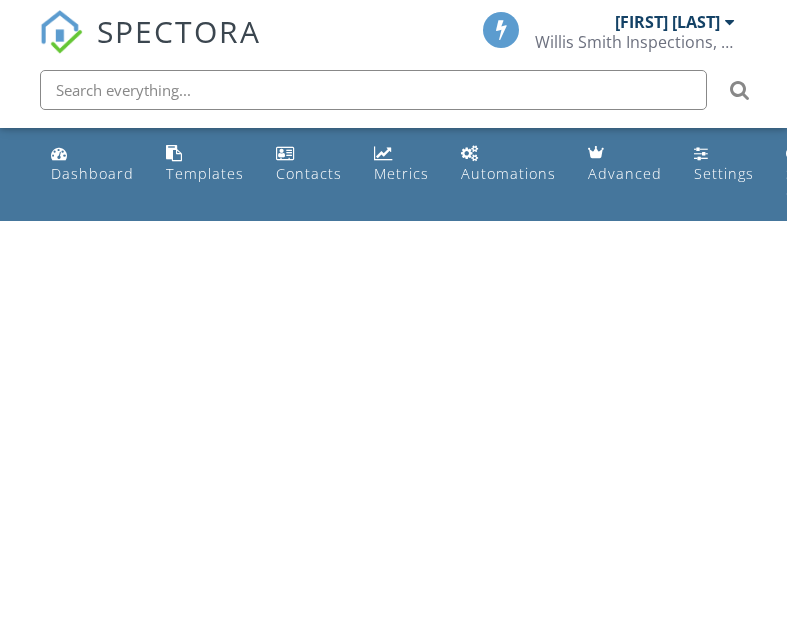 scroll, scrollTop: 0, scrollLeft: 0, axis: both 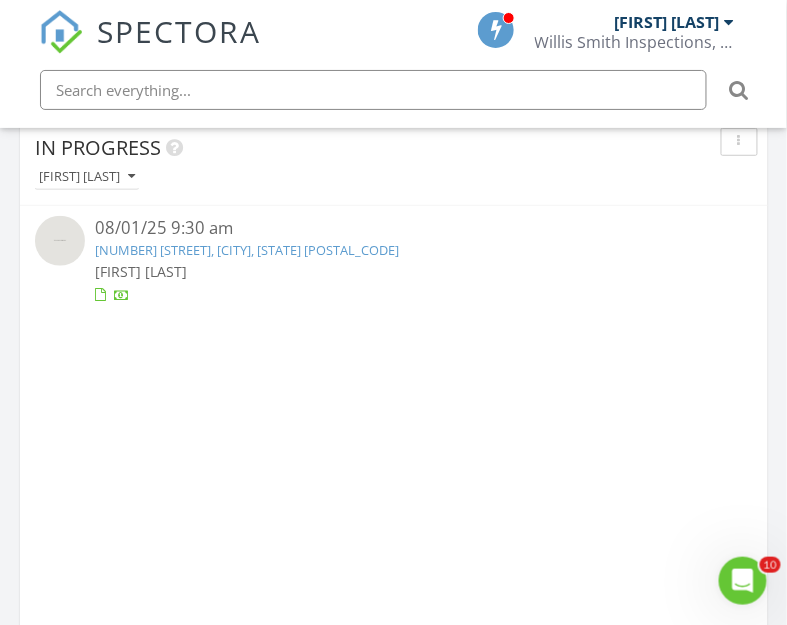click on "[NUMBER] [STREET], [CITY], [STATE] [POSTAL_CODE]" at bounding box center (247, 250) 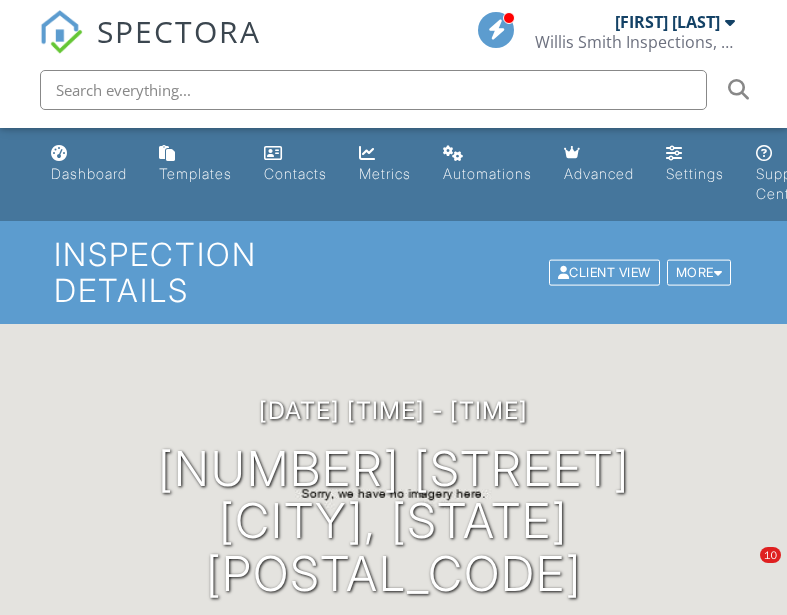 scroll, scrollTop: 0, scrollLeft: 0, axis: both 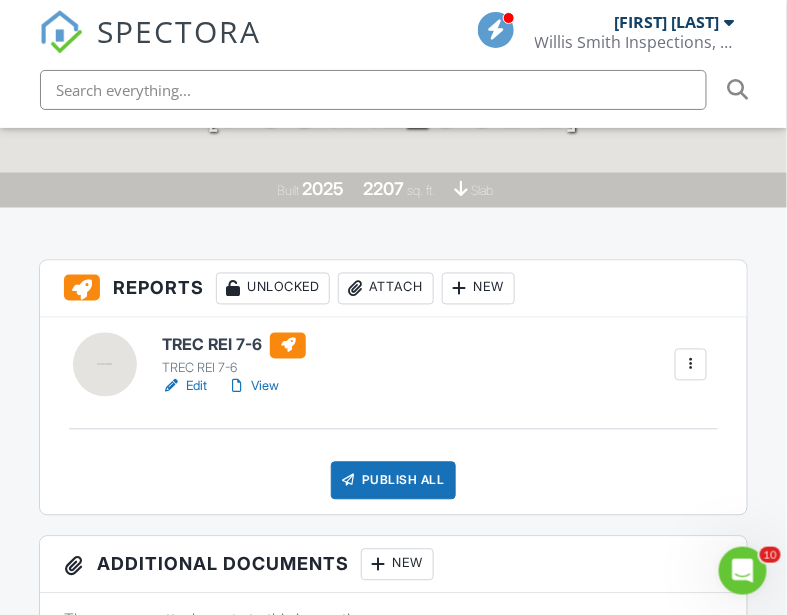 click at bounding box center (691, 365) 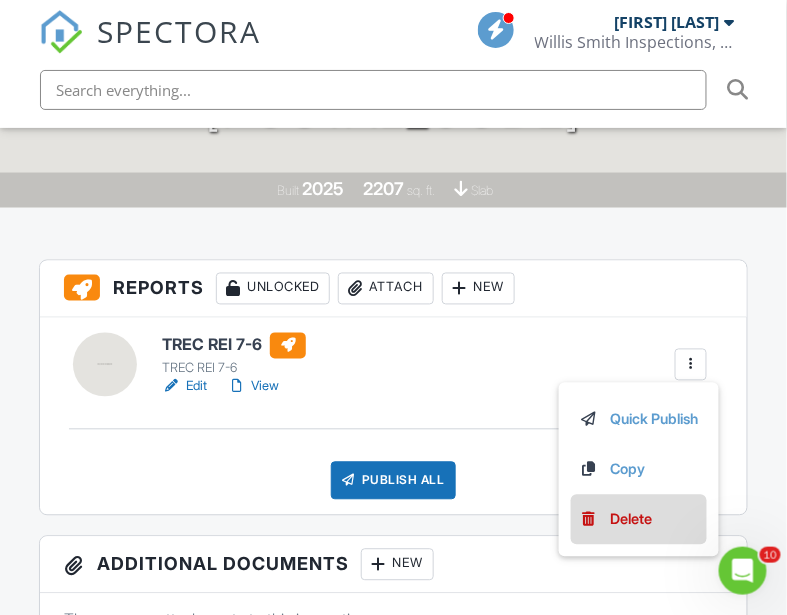 click on "Delete" at bounding box center [632, 520] 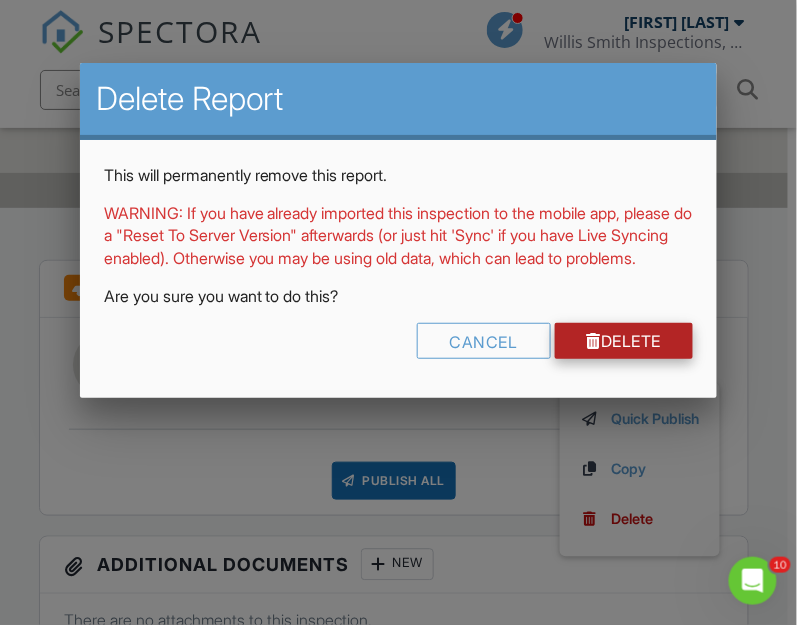 click on "Delete" at bounding box center (624, 341) 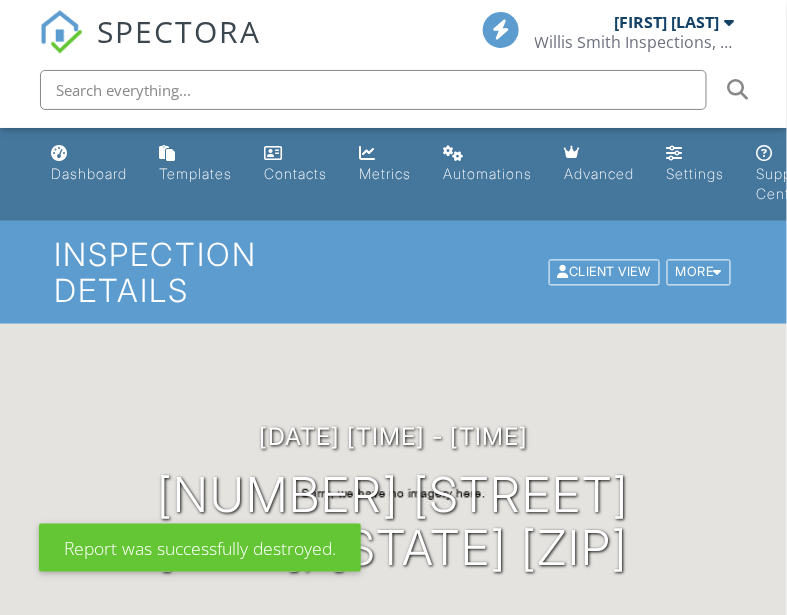 scroll, scrollTop: 400, scrollLeft: 0, axis: vertical 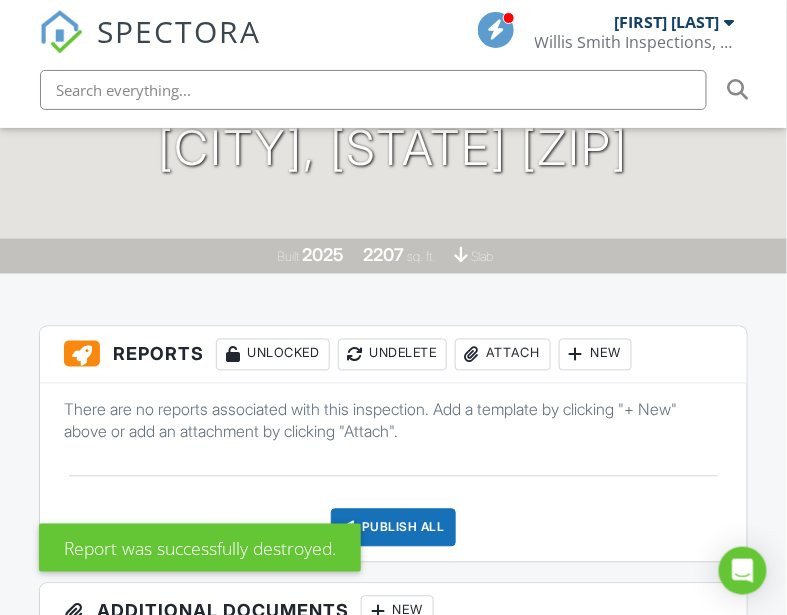 click on "Attach" at bounding box center (503, 355) 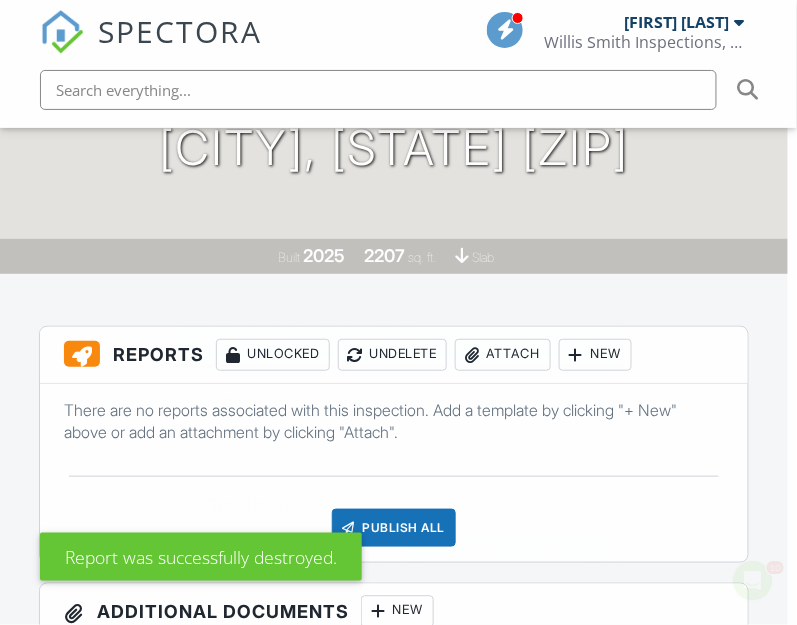 scroll, scrollTop: 0, scrollLeft: 0, axis: both 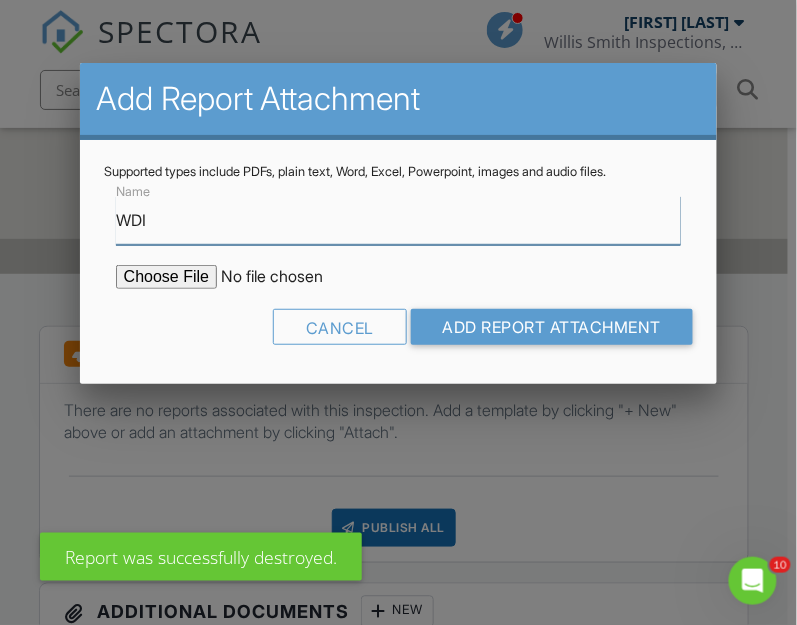 type on "WDI" 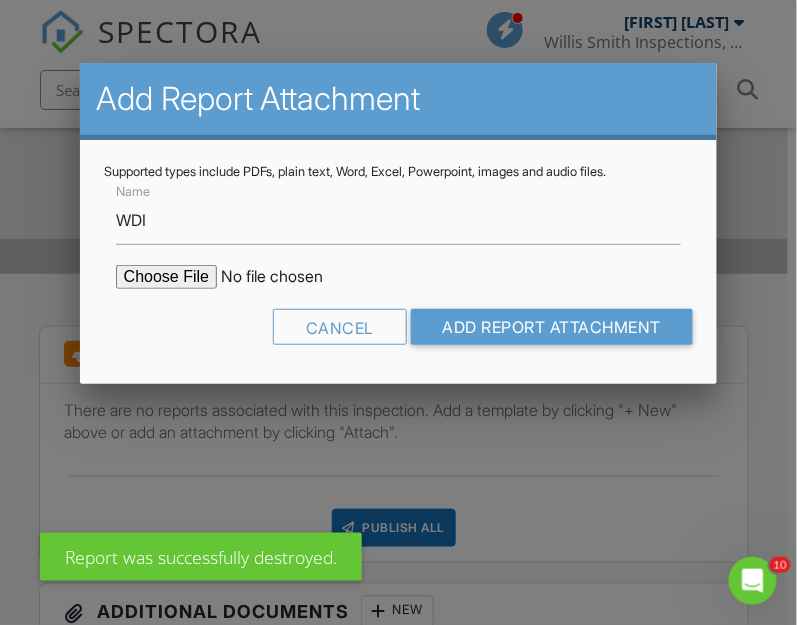 click at bounding box center (286, 277) 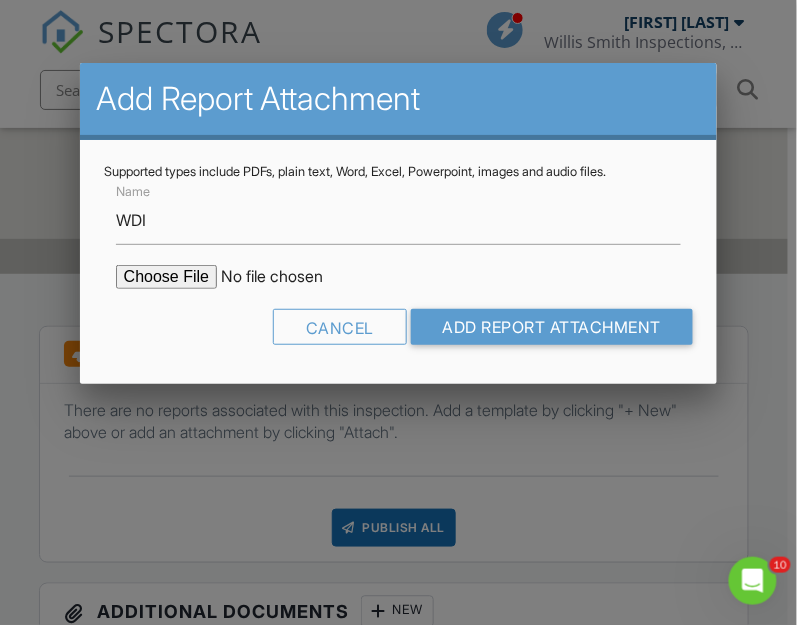 type on "C:\fakepath\425 Rock Springs Dr WDI.pdf" 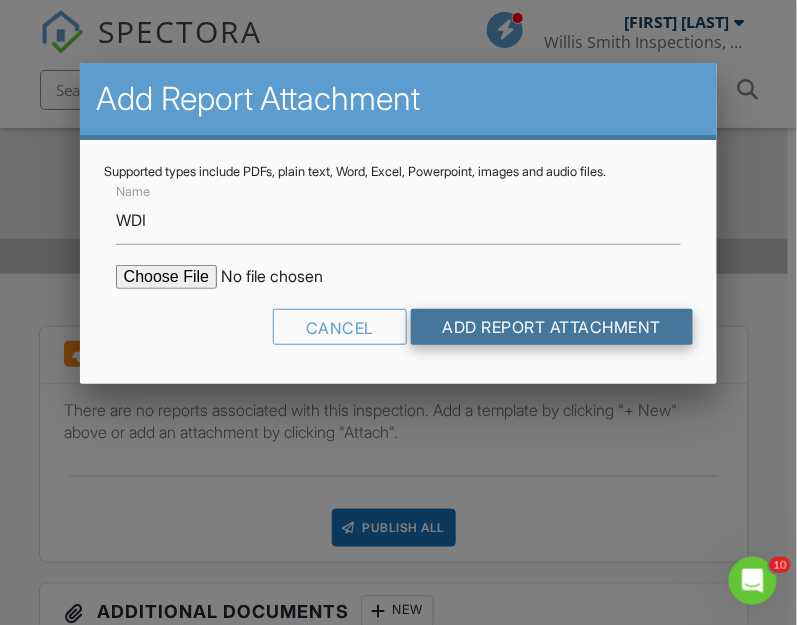 click on "Add Report Attachment" at bounding box center (552, 327) 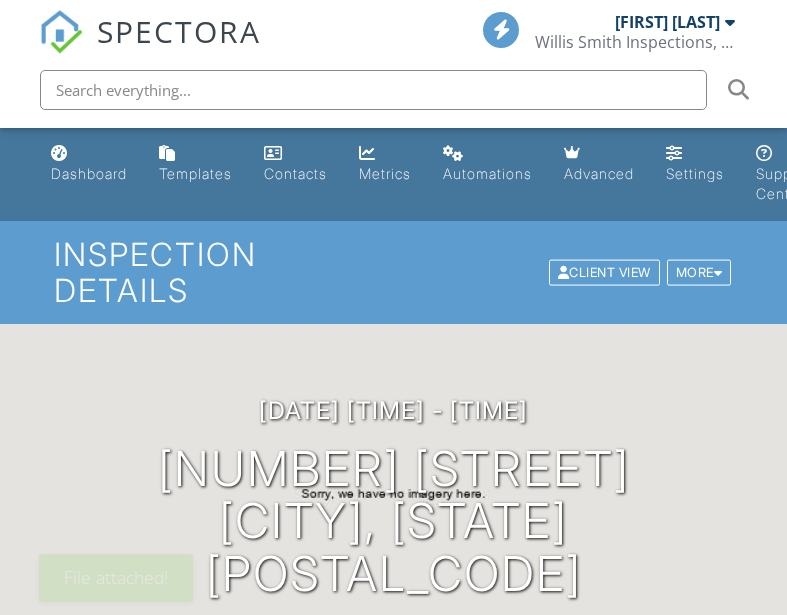 scroll, scrollTop: 0, scrollLeft: 0, axis: both 